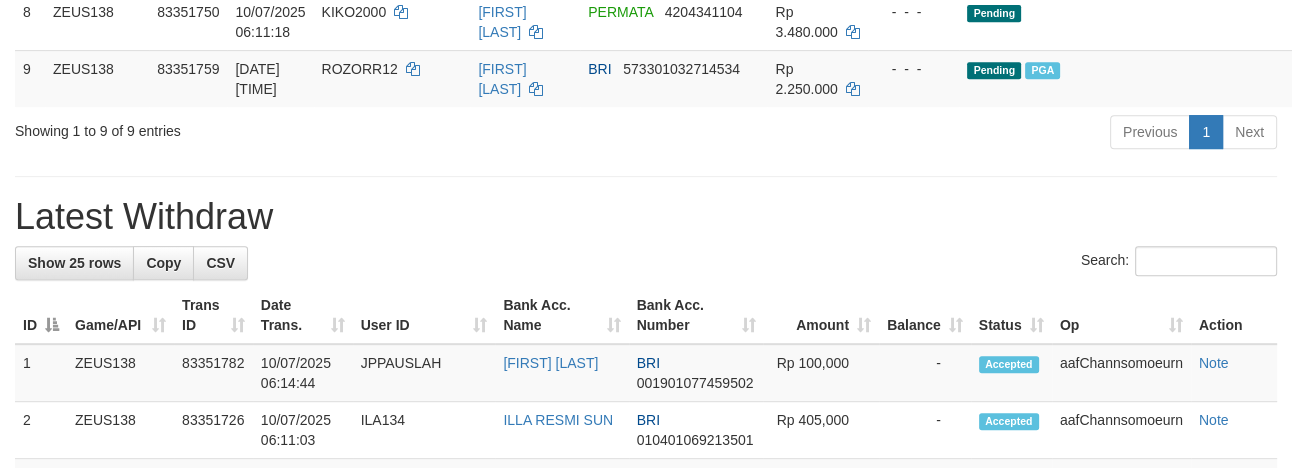 scroll, scrollTop: 807, scrollLeft: 0, axis: vertical 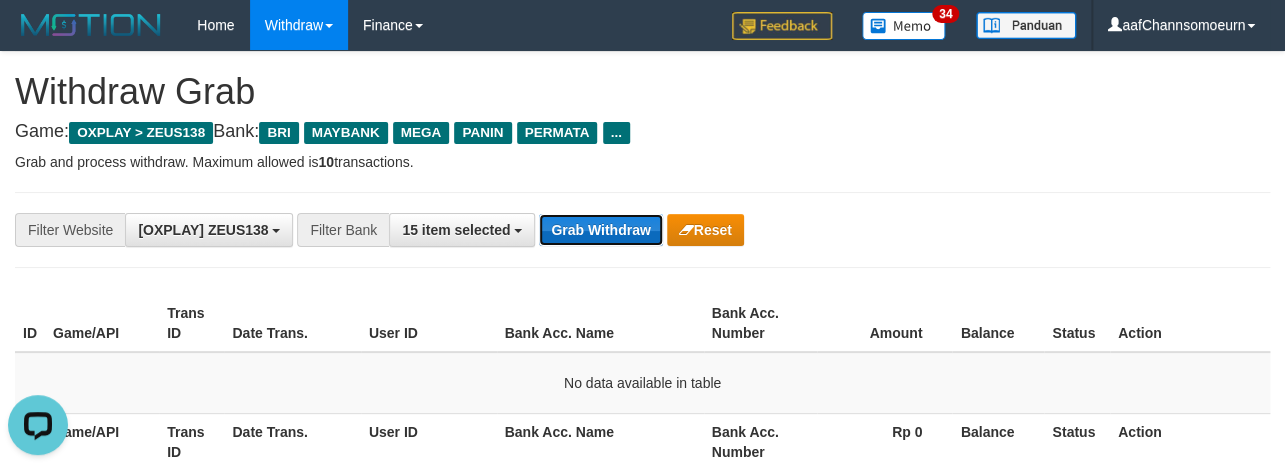 click on "Grab Withdraw" at bounding box center [600, 230] 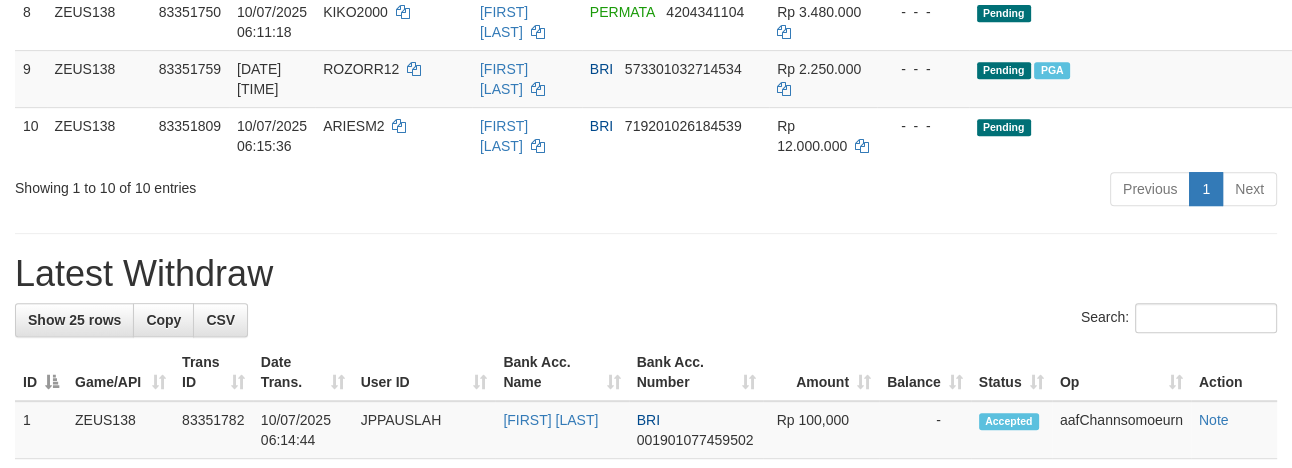 scroll, scrollTop: 807, scrollLeft: 0, axis: vertical 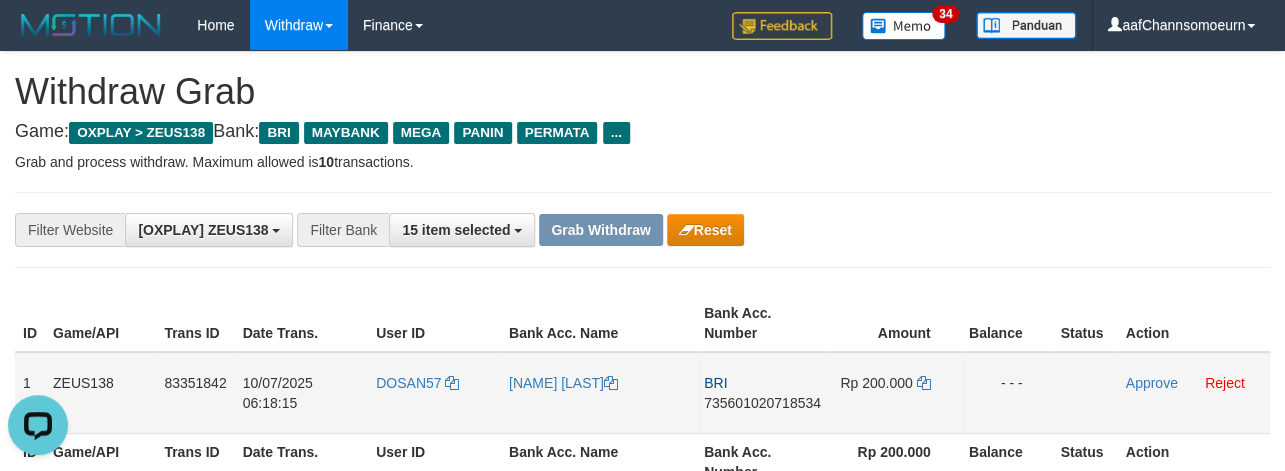 click on "DOSAN57" at bounding box center [434, 393] 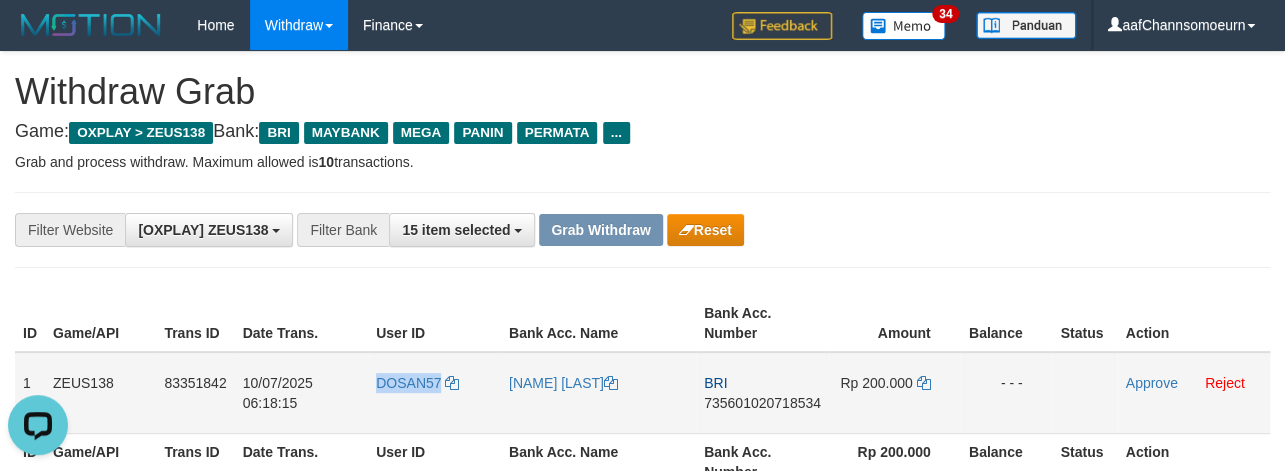 click on "DOSAN57" at bounding box center [434, 393] 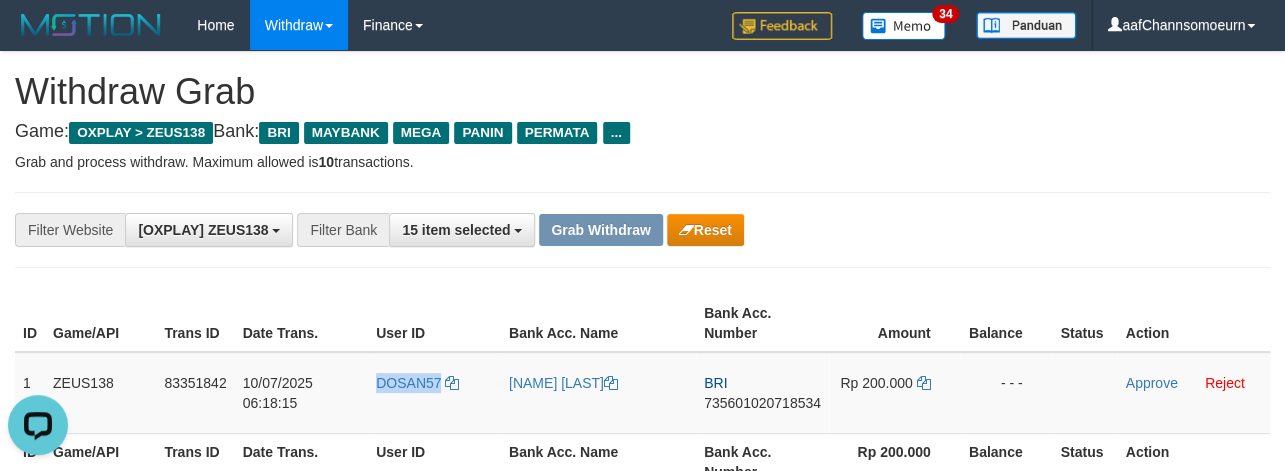 copy on "DOSAN57" 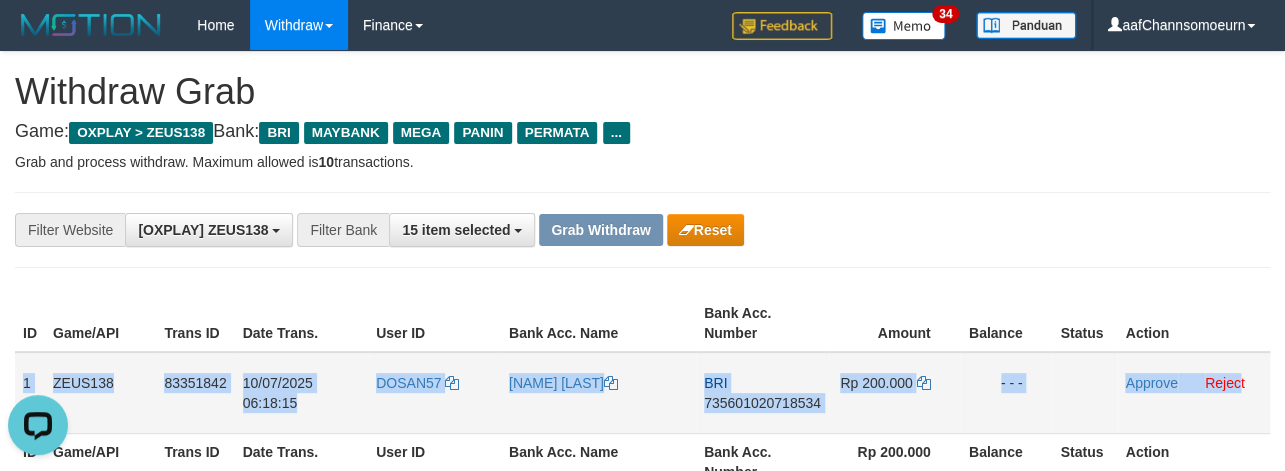 drag, startPoint x: 14, startPoint y: 364, endPoint x: 1242, endPoint y: 404, distance: 1228.6512 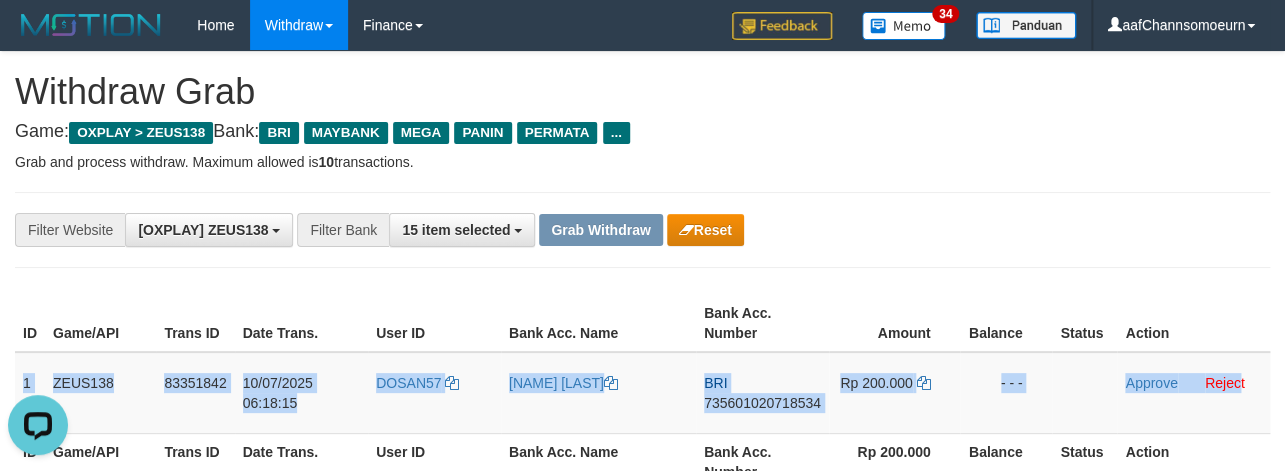 copy on "1
ZEUS138
83351842
10/07/2025 06:18:15
DOSAN57
APIP MAULANA ZAMZAM
BRI
735601020718534
Rp 200.000
- - -
Approve
Rejec" 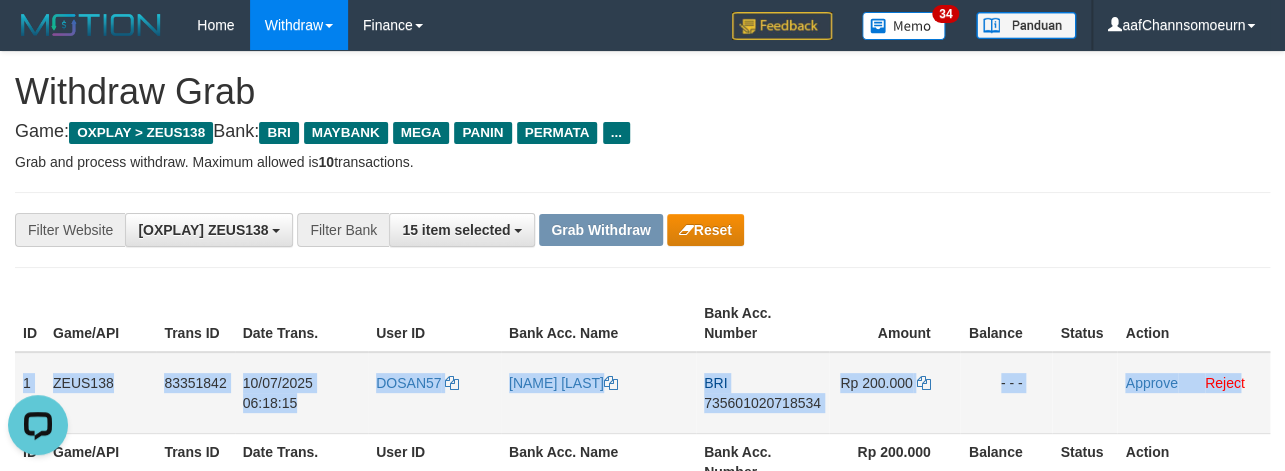 click on "735601020718534" at bounding box center (762, 403) 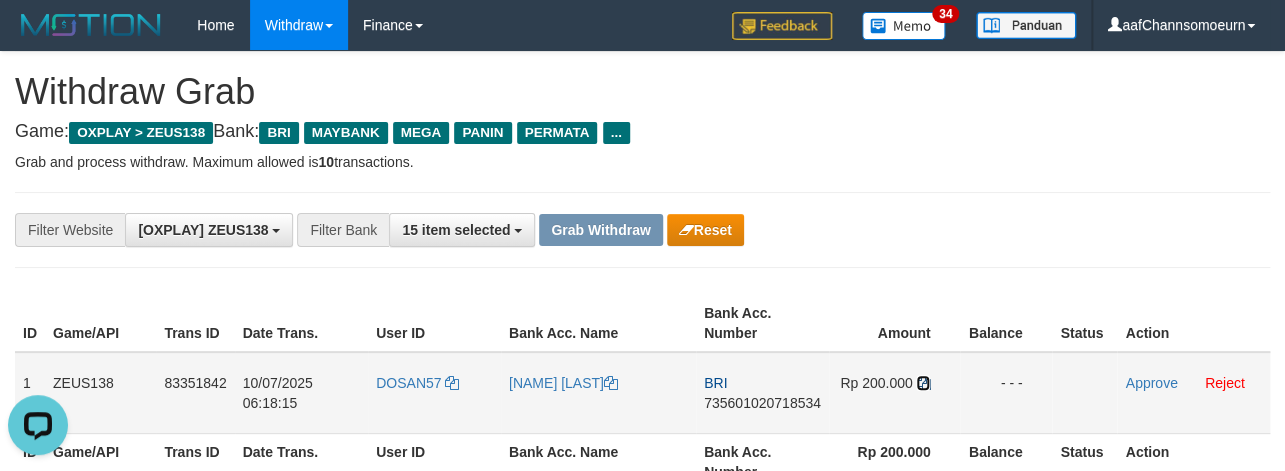 click at bounding box center [611, 383] 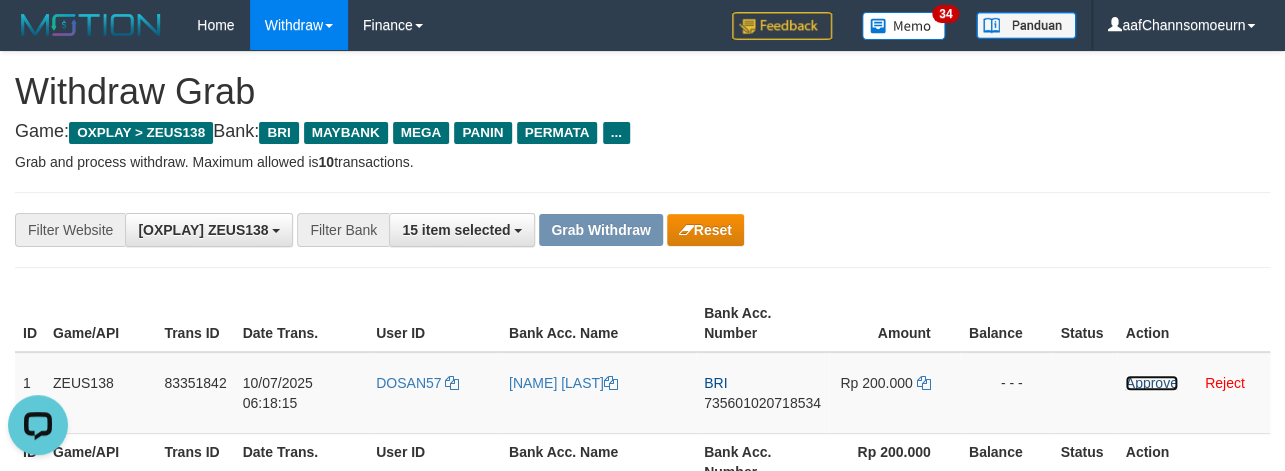 drag, startPoint x: 1140, startPoint y: 379, endPoint x: 725, endPoint y: 194, distance: 454.3677 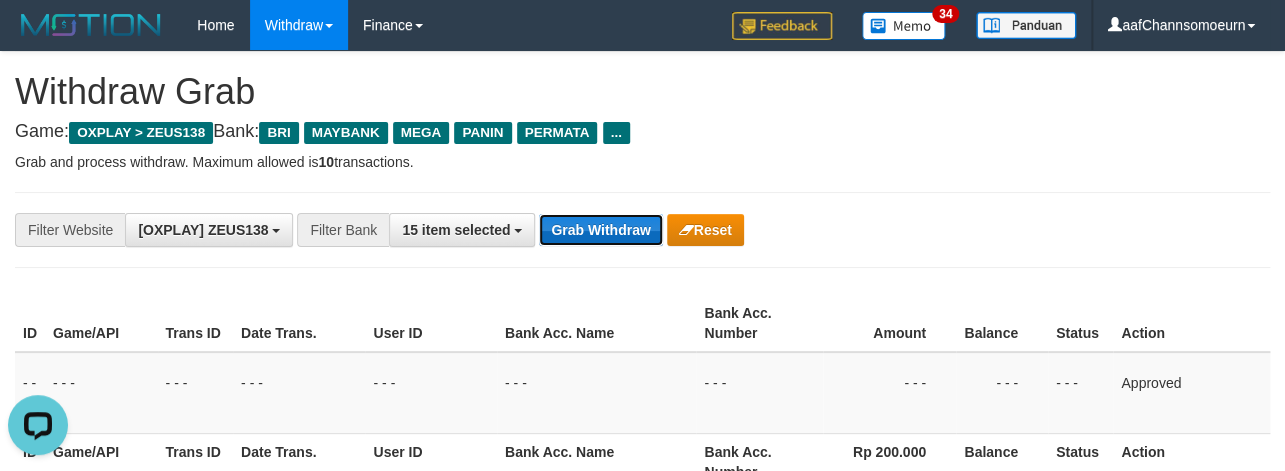 click on "Grab Withdraw" at bounding box center [600, 230] 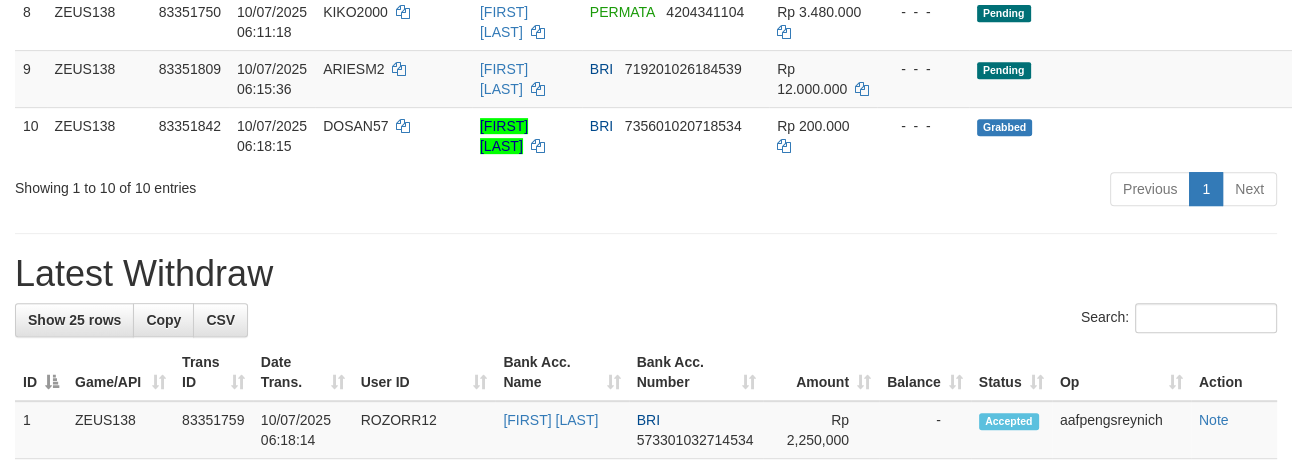 scroll, scrollTop: 807, scrollLeft: 0, axis: vertical 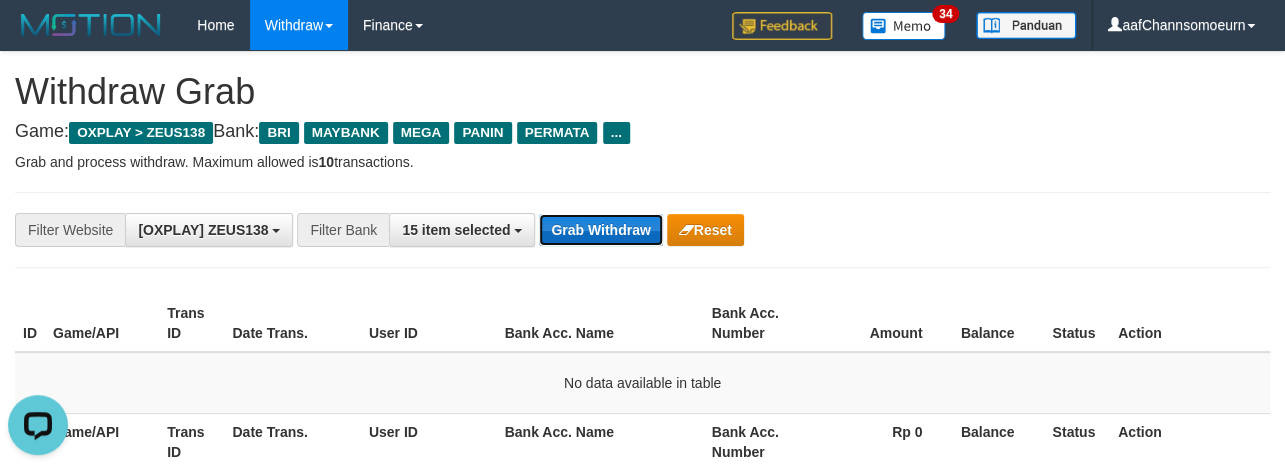 click on "Grab Withdraw" at bounding box center [600, 230] 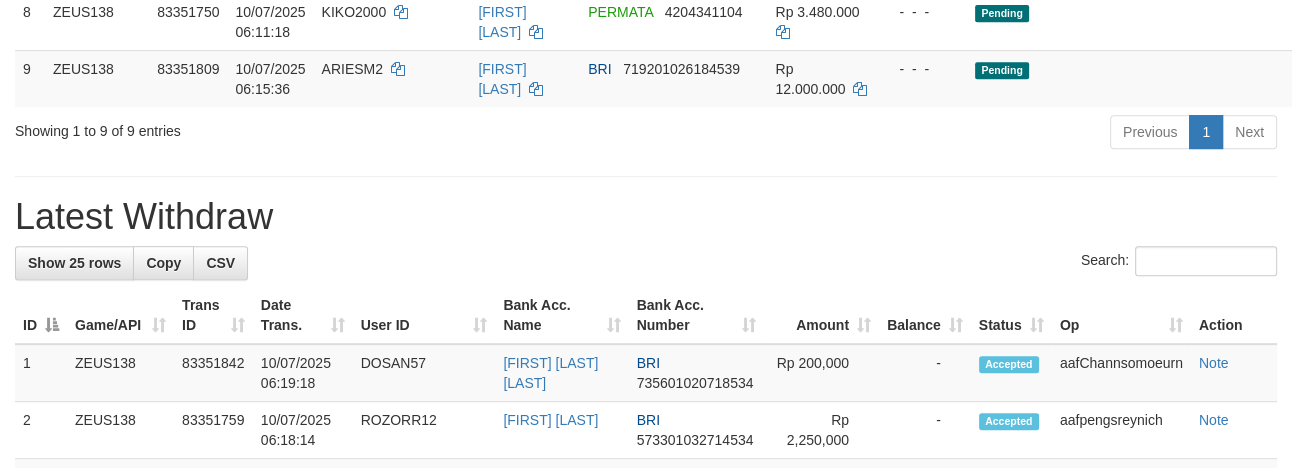 scroll, scrollTop: 807, scrollLeft: 0, axis: vertical 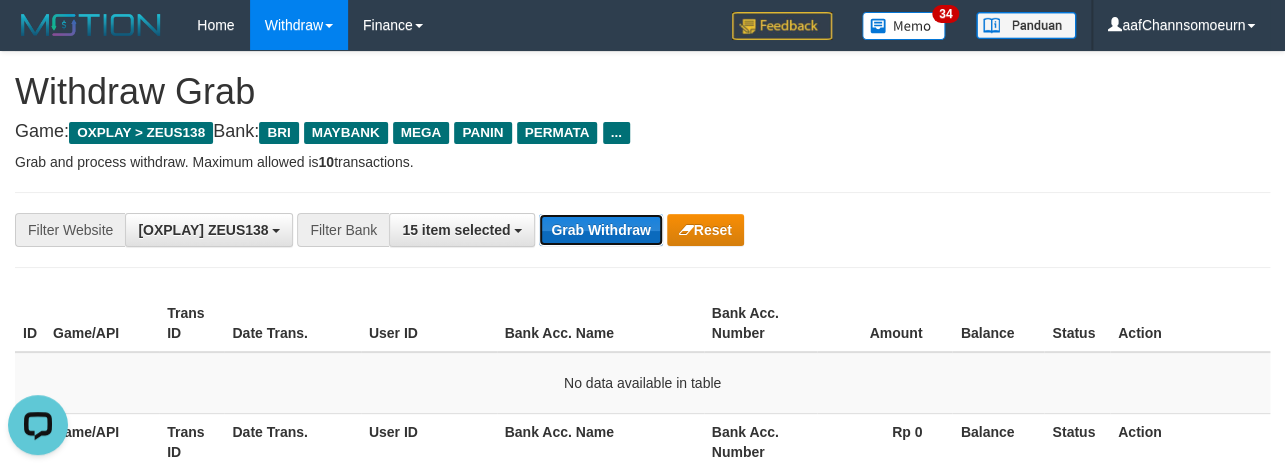 click on "Grab Withdraw" at bounding box center (600, 230) 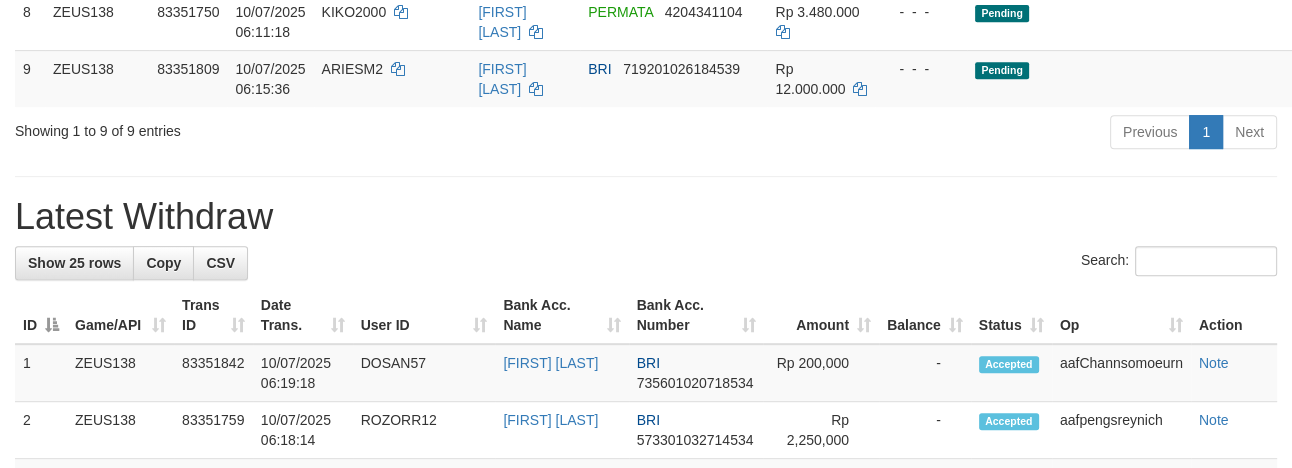 scroll, scrollTop: 807, scrollLeft: 0, axis: vertical 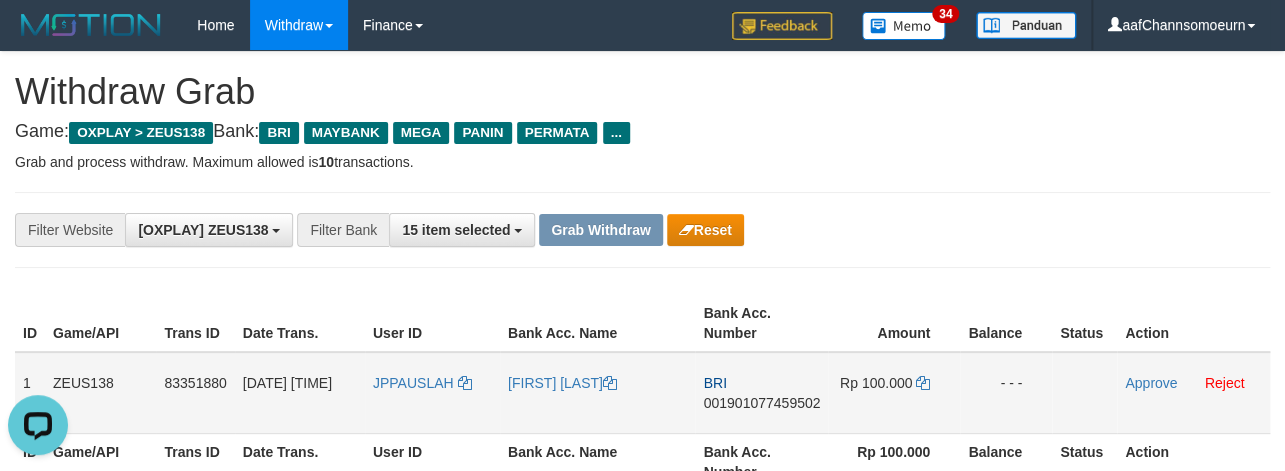 click on "JPPAUSLAH" at bounding box center (432, 393) 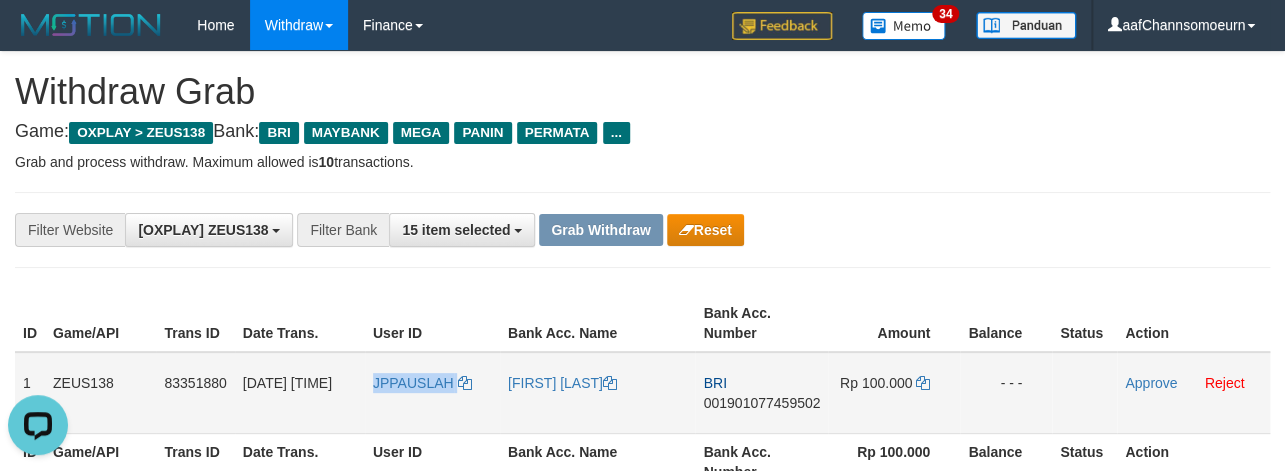 click on "JPPAUSLAH" at bounding box center [432, 393] 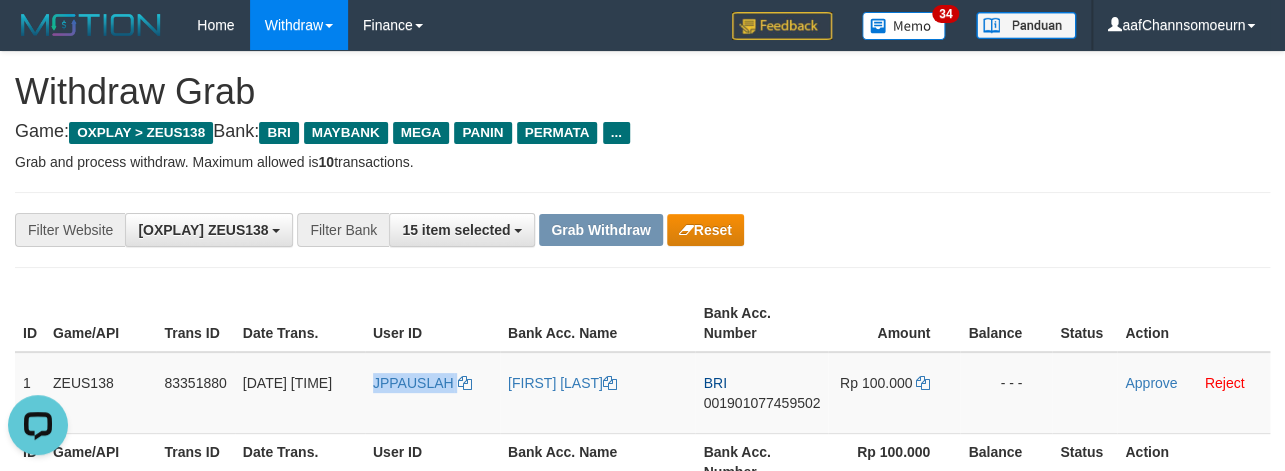 copy on "JPPAUSLAH" 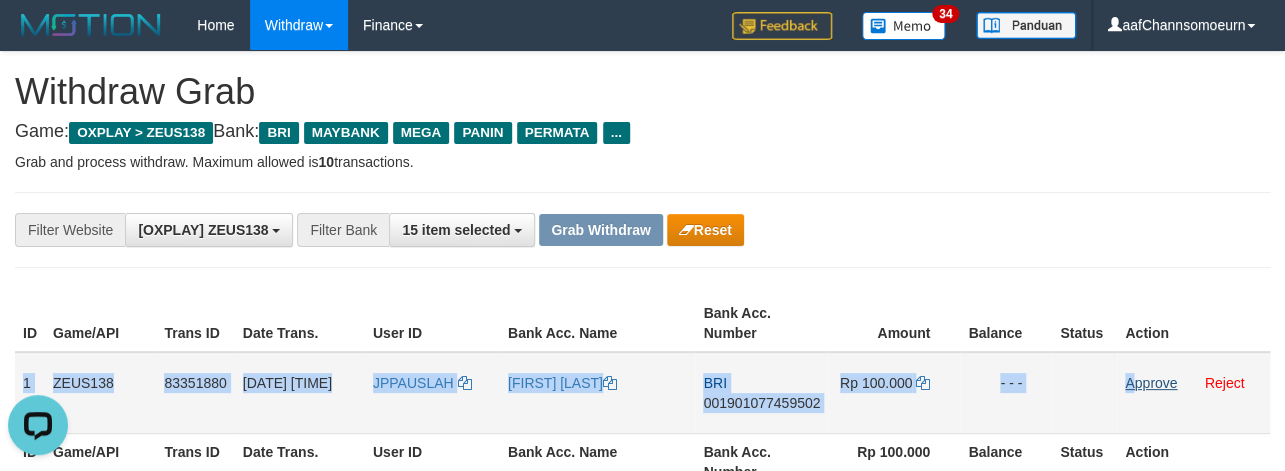drag, startPoint x: 20, startPoint y: 371, endPoint x: 1131, endPoint y: 381, distance: 1111.045 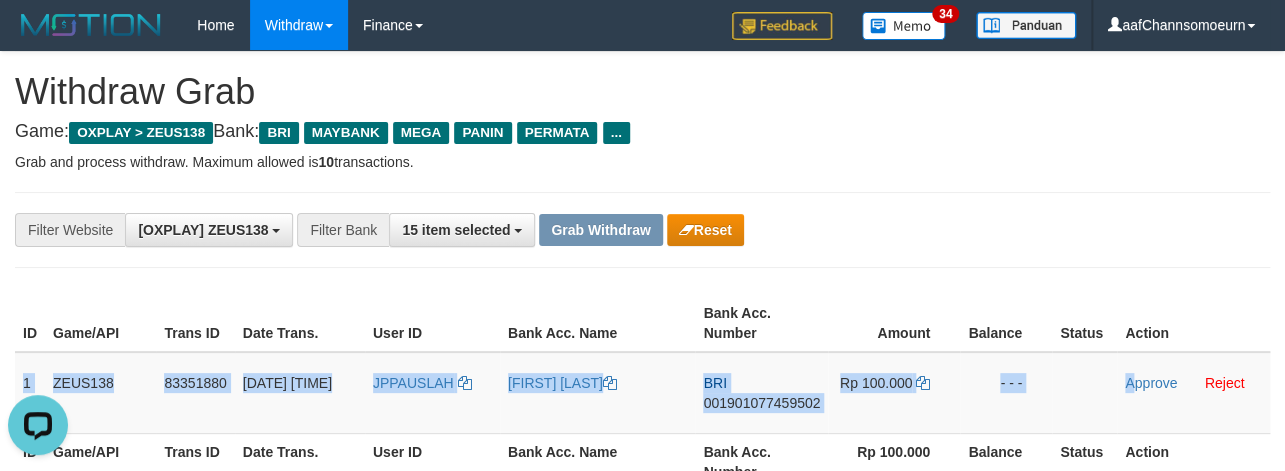 copy on "1
ZEUS138
83351880
10/07/2025 06:20:23
JPPAUSLAH
FRANSISCUS TRI
BRI
001901077459502
Rp 100.000
- - -
A" 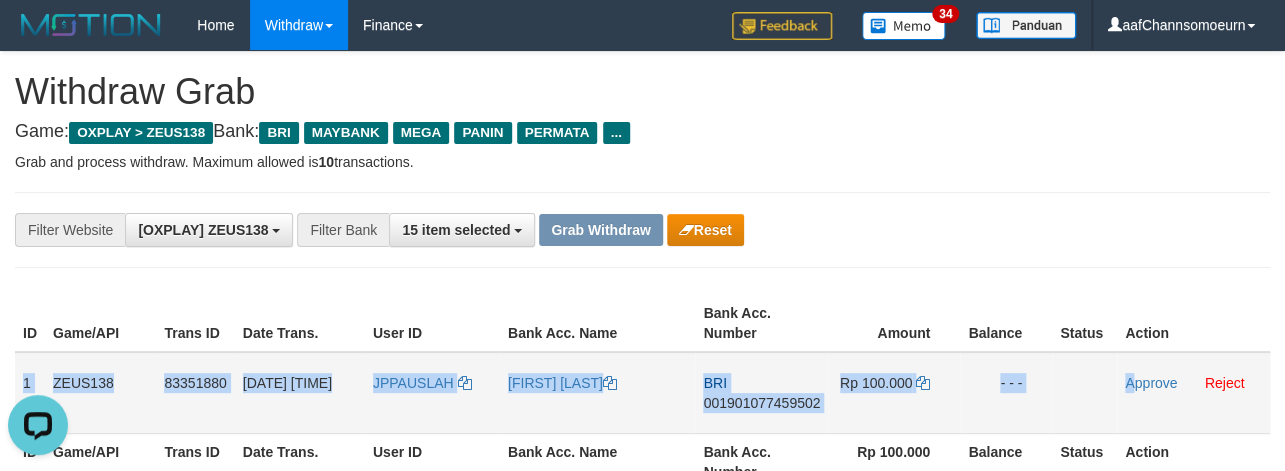 click on "001901077459502" at bounding box center [761, 403] 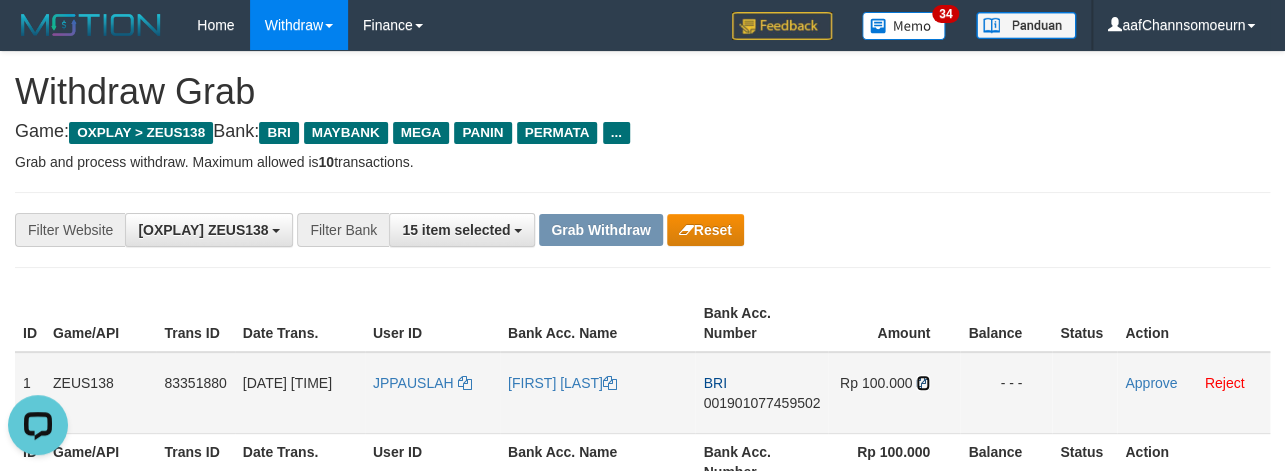 click at bounding box center (610, 383) 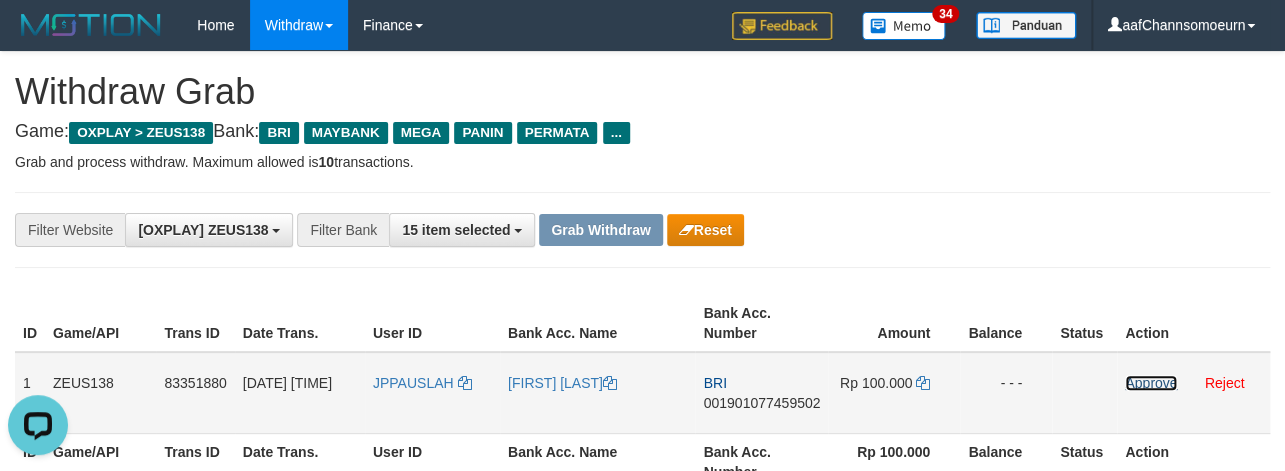 click on "Approve" at bounding box center (1151, 383) 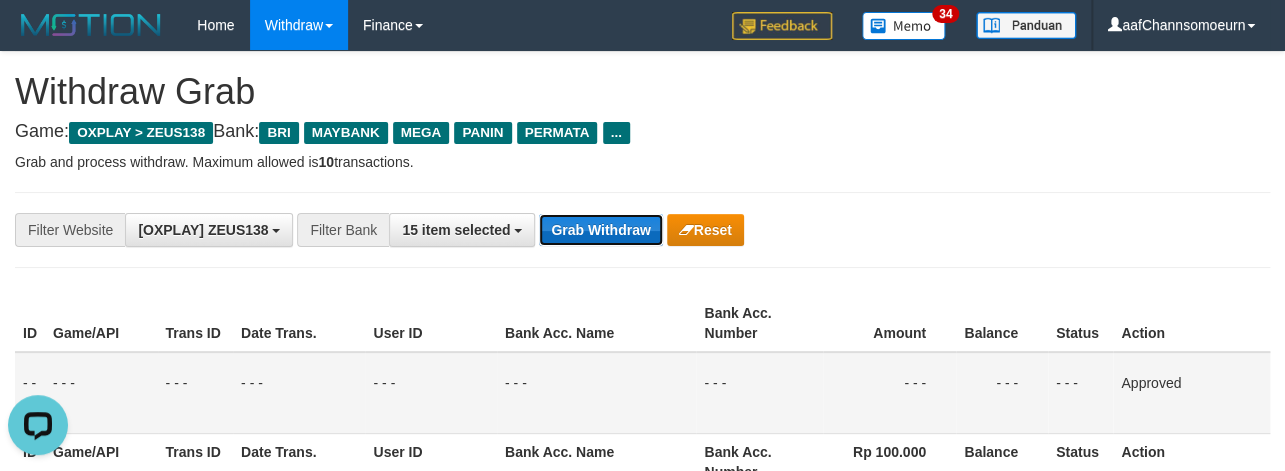 click on "Grab Withdraw" at bounding box center (600, 230) 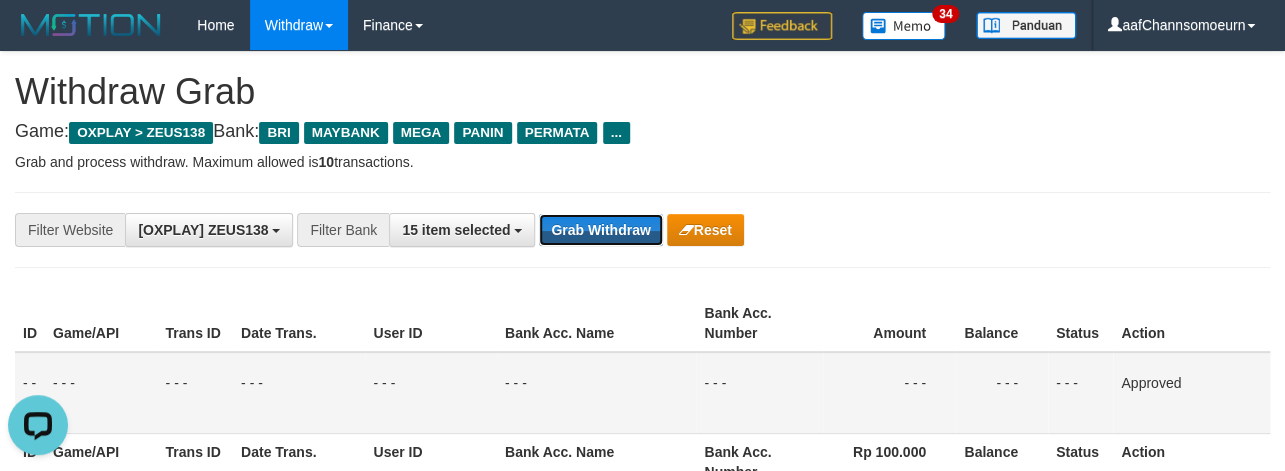 drag, startPoint x: 616, startPoint y: 232, endPoint x: 1009, endPoint y: 334, distance: 406.02094 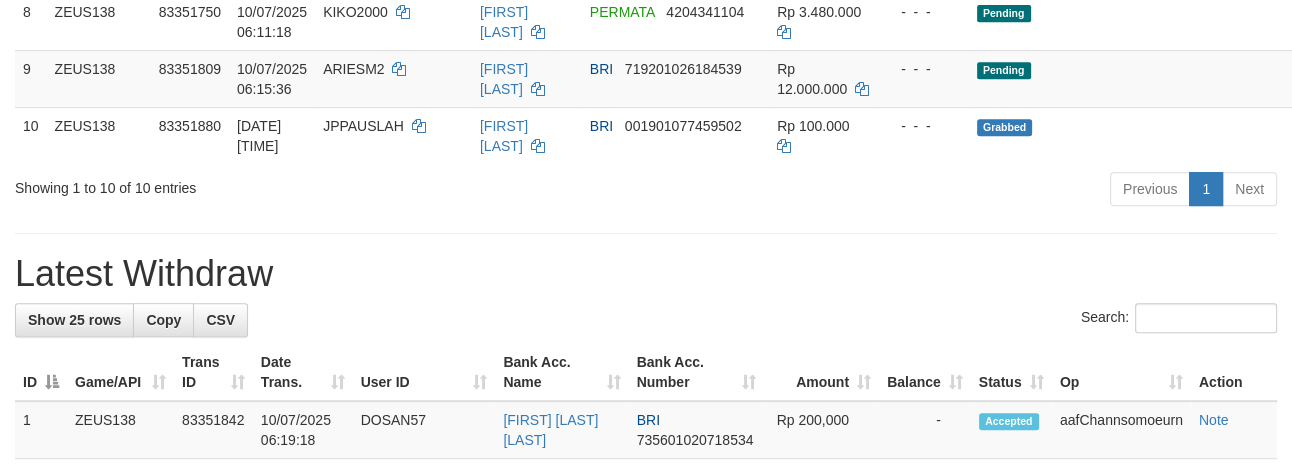 scroll, scrollTop: 807, scrollLeft: 0, axis: vertical 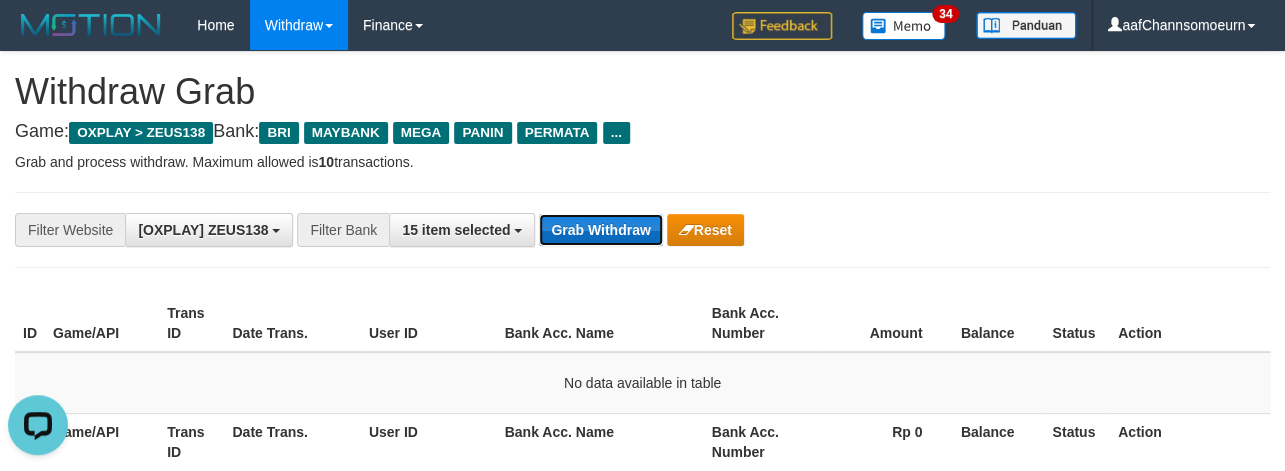 click on "Grab Withdraw" at bounding box center [600, 230] 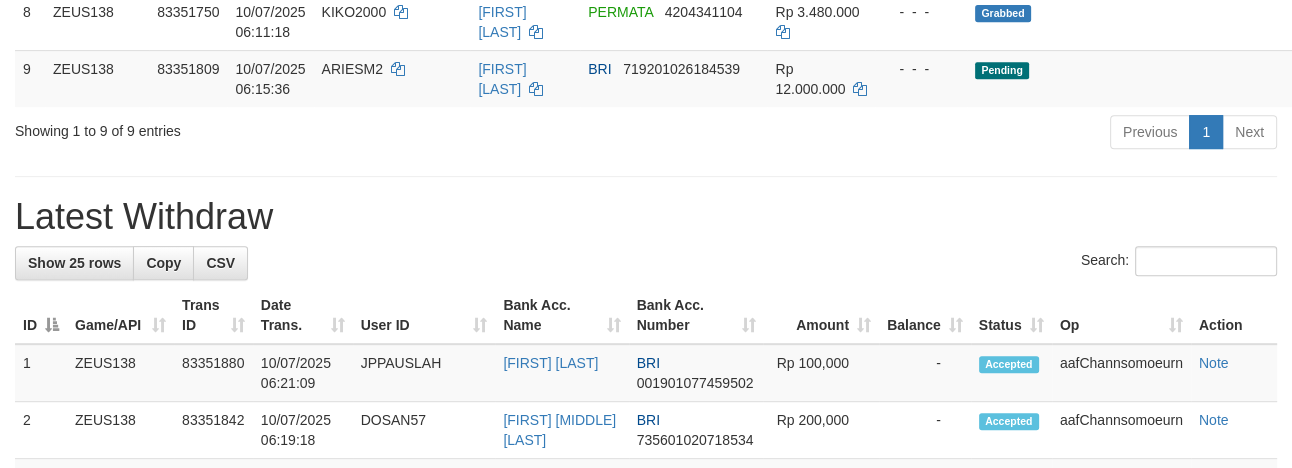 scroll, scrollTop: 807, scrollLeft: 0, axis: vertical 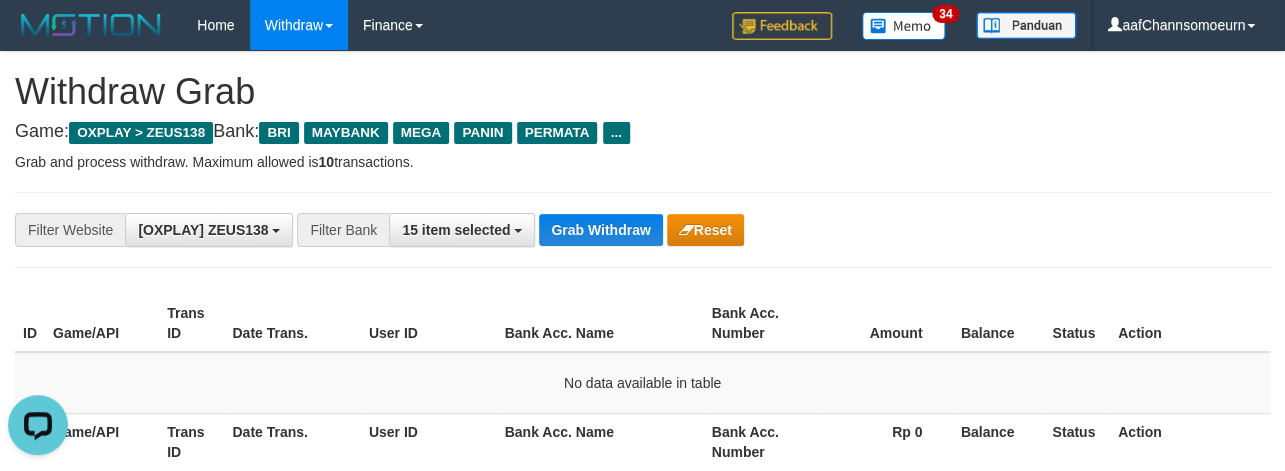 click on "**********" at bounding box center [642, 230] 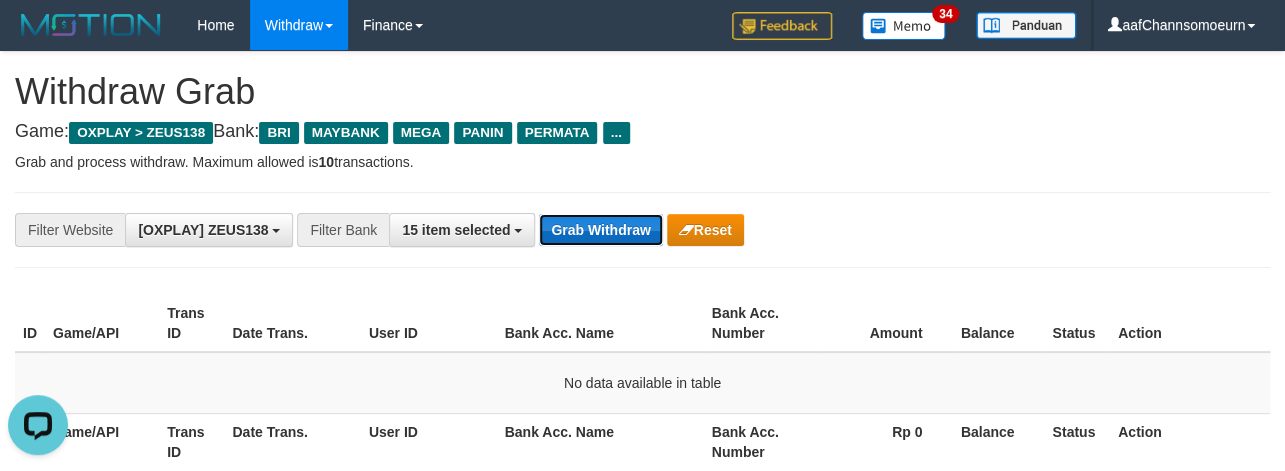 click on "Grab Withdraw" at bounding box center (600, 230) 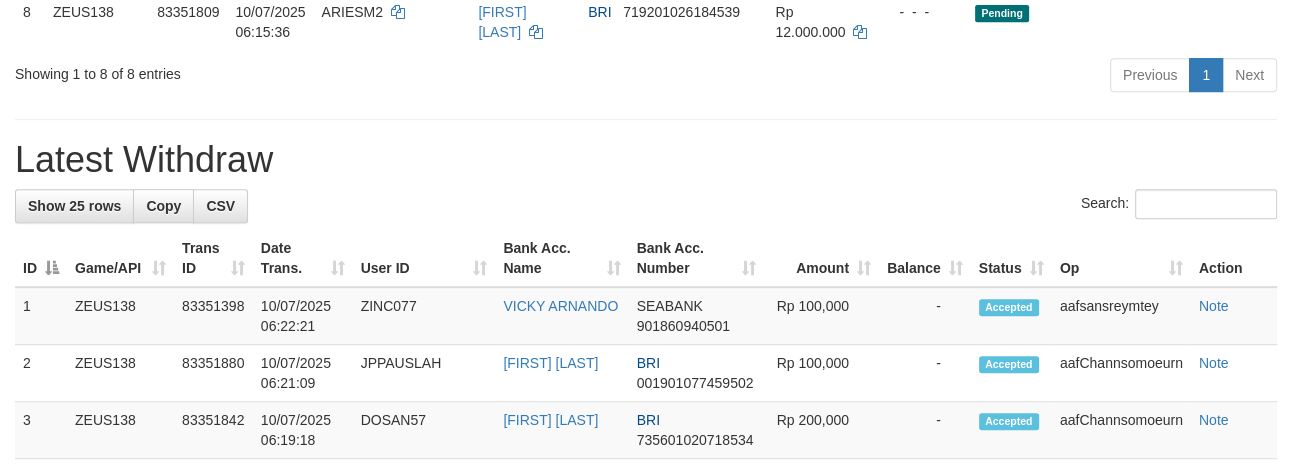 scroll, scrollTop: 807, scrollLeft: 0, axis: vertical 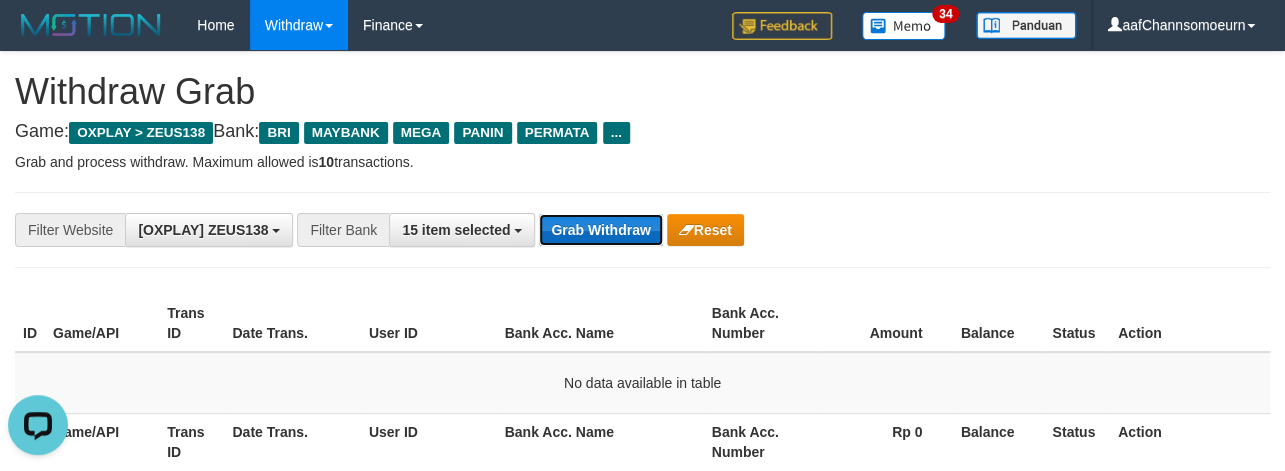 click on "Grab Withdraw" at bounding box center [600, 230] 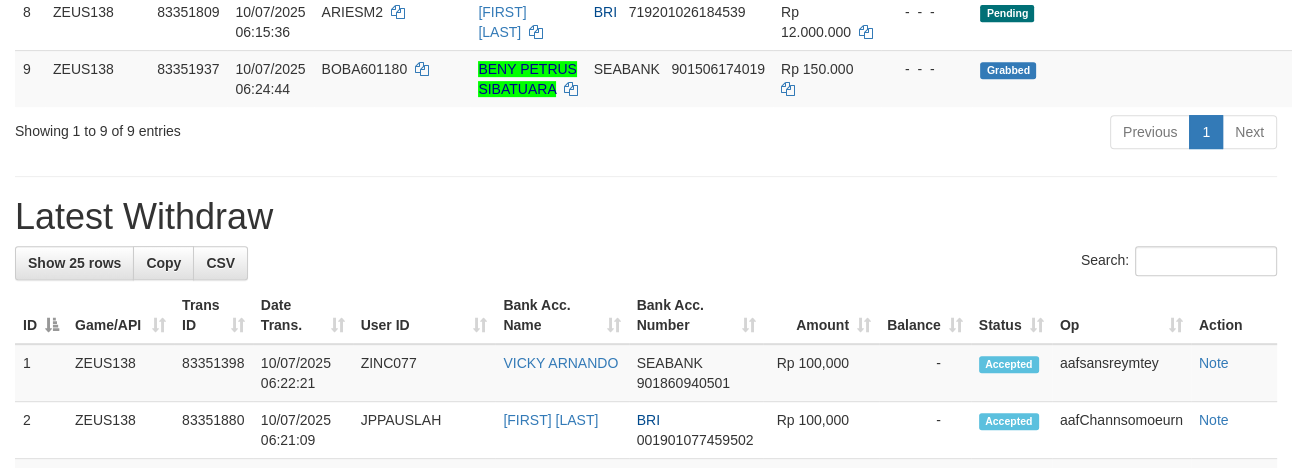 scroll, scrollTop: 807, scrollLeft: 0, axis: vertical 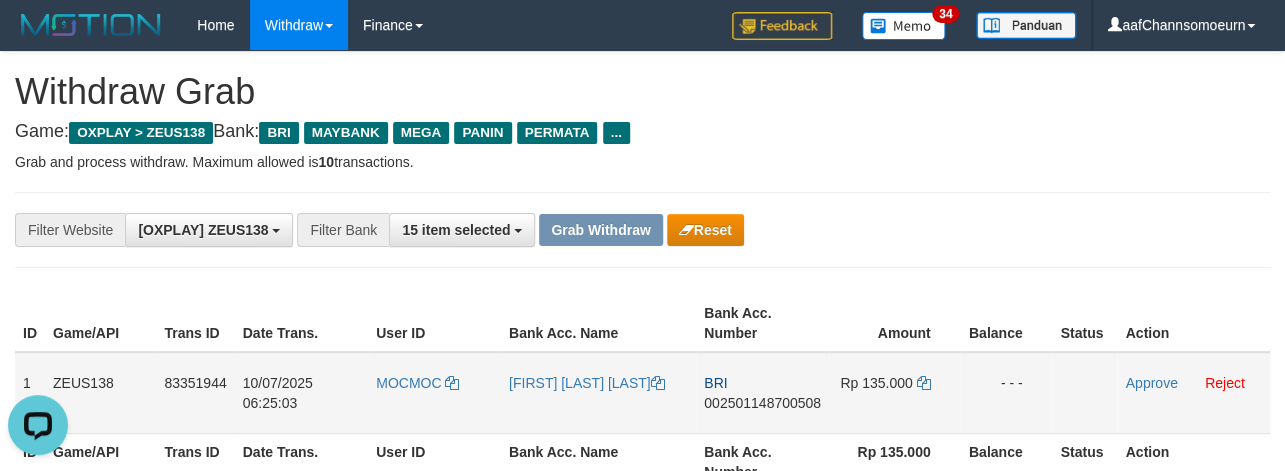 click on "MOCMOC" at bounding box center [434, 393] 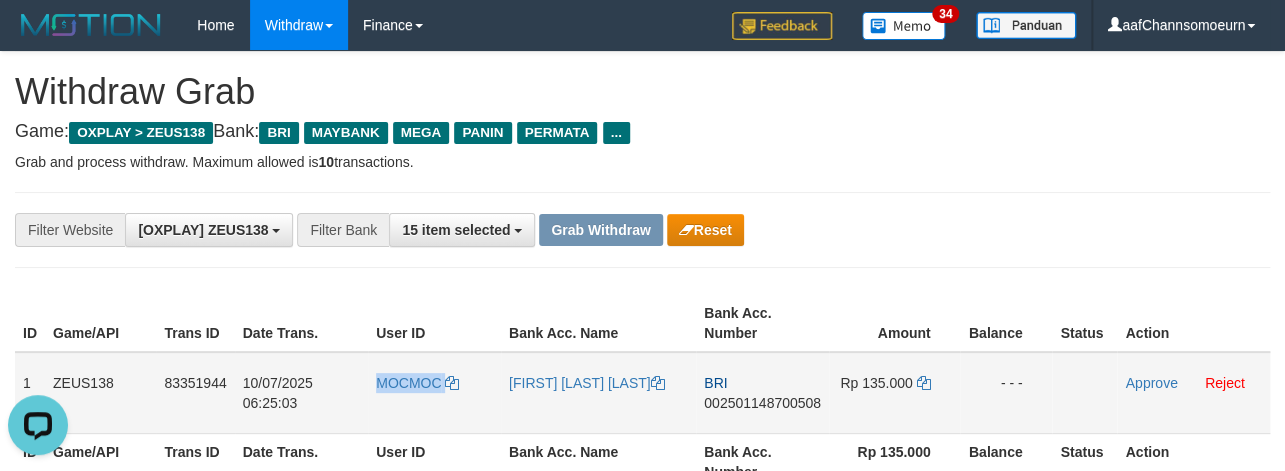 click on "MOCMOC" at bounding box center (434, 393) 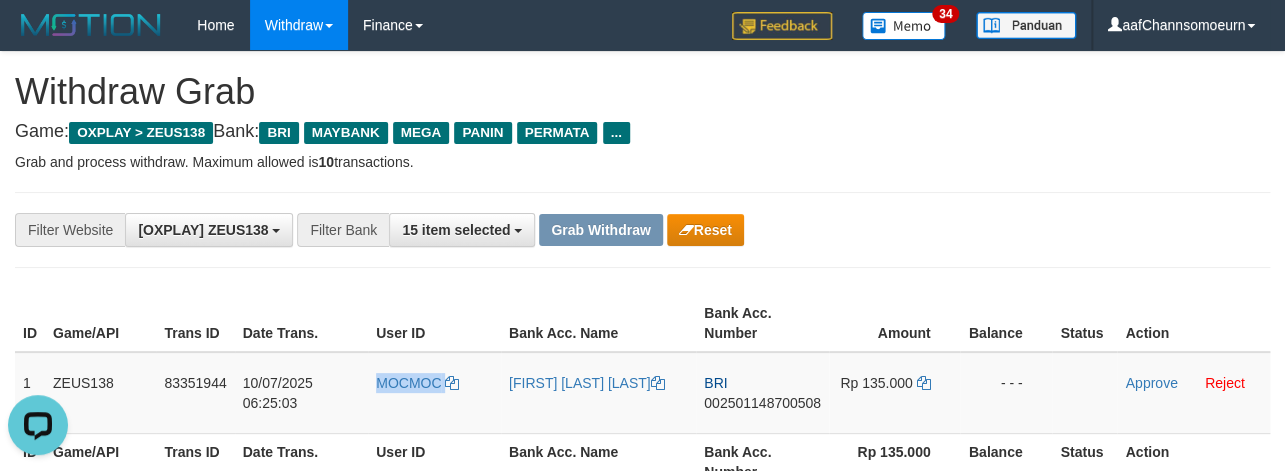 copy on "MOCMOC" 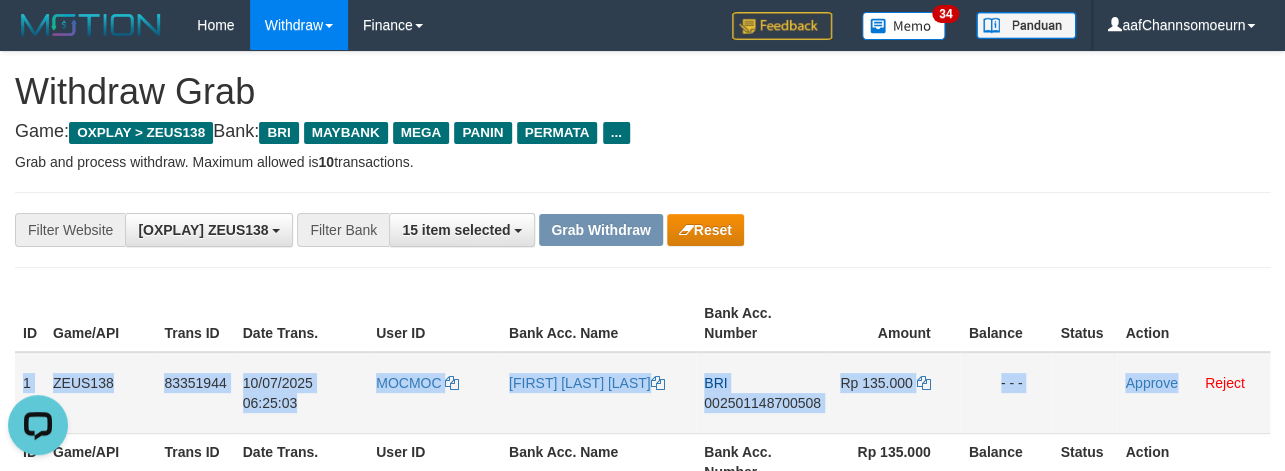 drag, startPoint x: 21, startPoint y: 362, endPoint x: 1173, endPoint y: 400, distance: 1152.6266 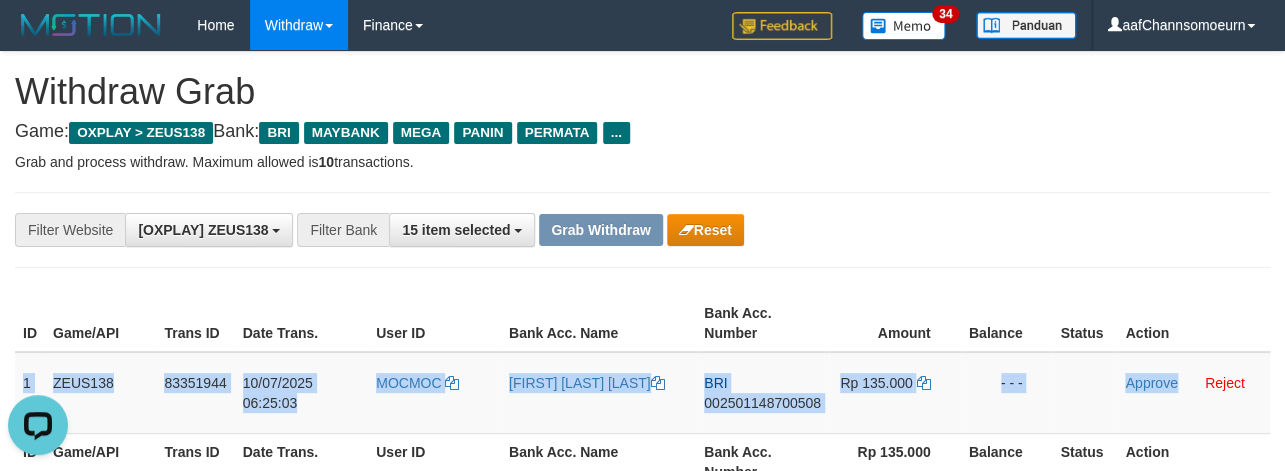 copy on "1
ZEUS138
83351944
10/07/2025 06:25:03
MOCMOC
AULIA MEILANI SAFITRI
BRI
002501148700508
Rp 135.000
- - -
Approve" 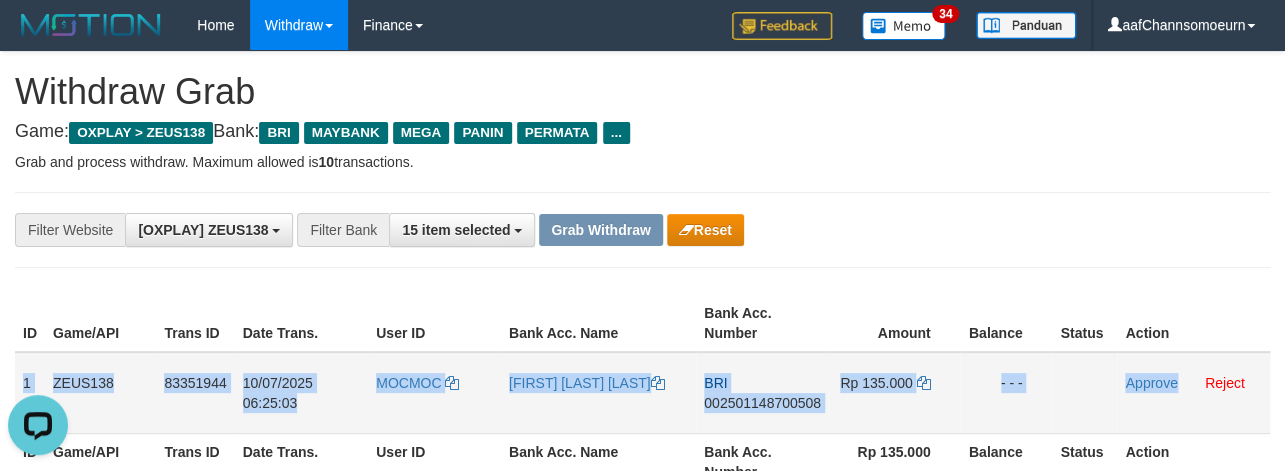 click on "002501148700508" at bounding box center [762, 403] 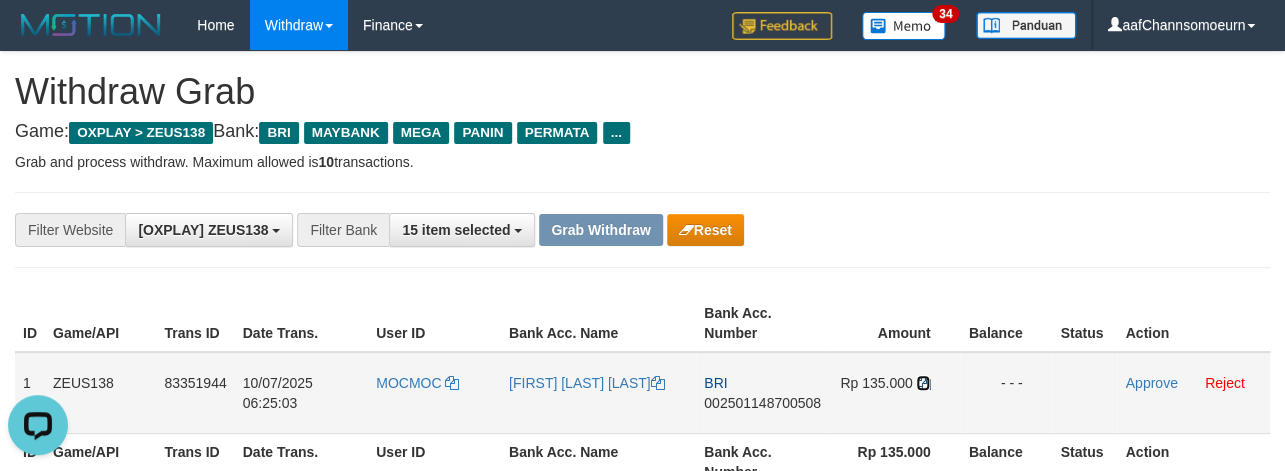 click at bounding box center (658, 383) 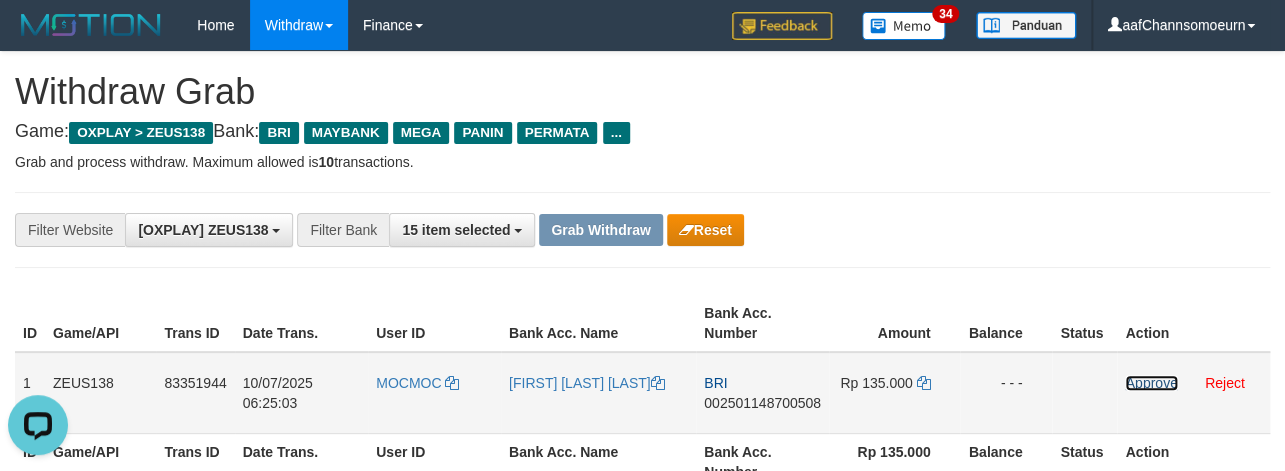 click on "Approve" at bounding box center (1151, 383) 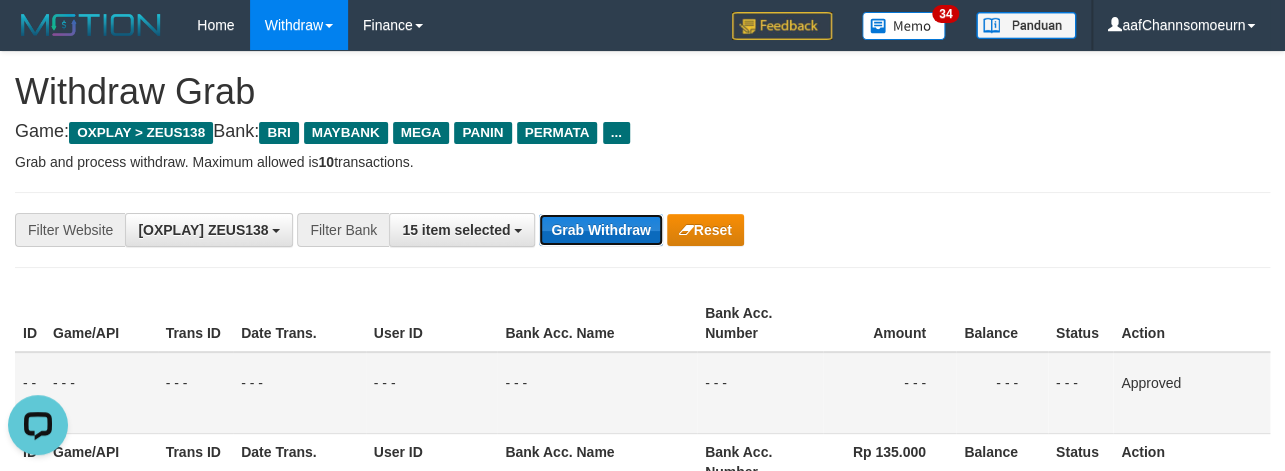 click on "Grab Withdraw" at bounding box center (600, 230) 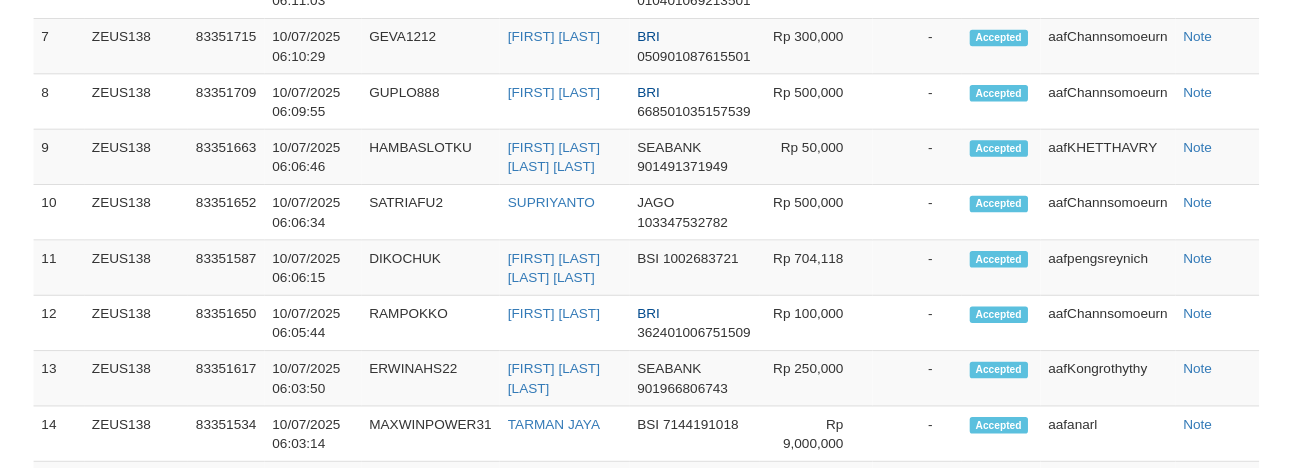 scroll, scrollTop: 1670, scrollLeft: 0, axis: vertical 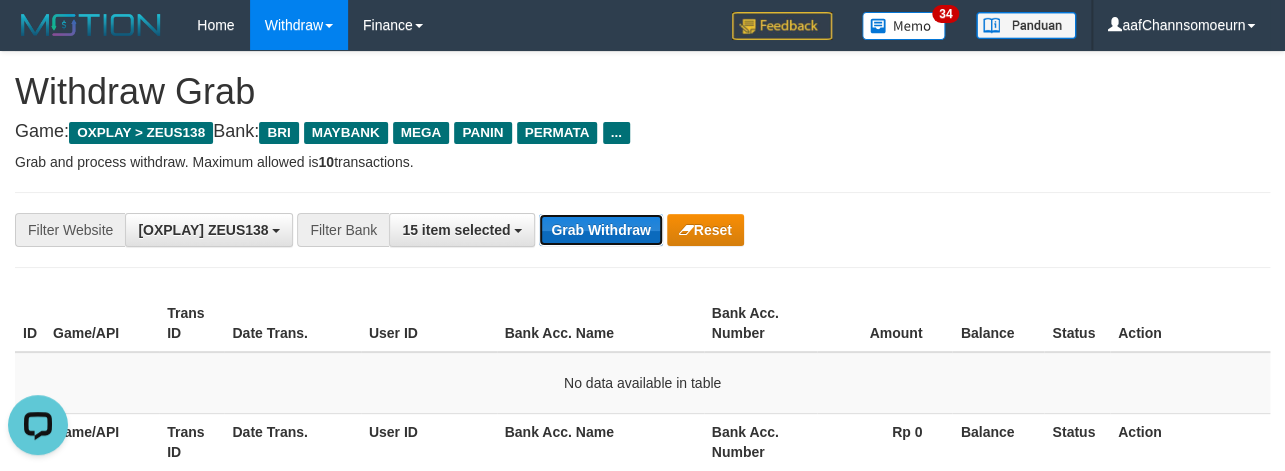 click on "Grab Withdraw" at bounding box center (600, 230) 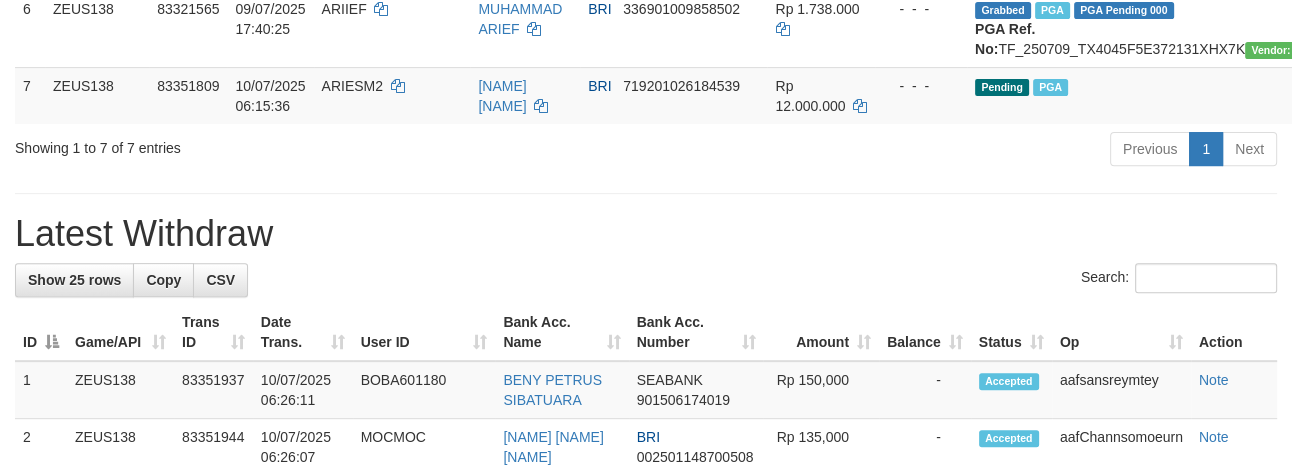 scroll, scrollTop: 489, scrollLeft: 0, axis: vertical 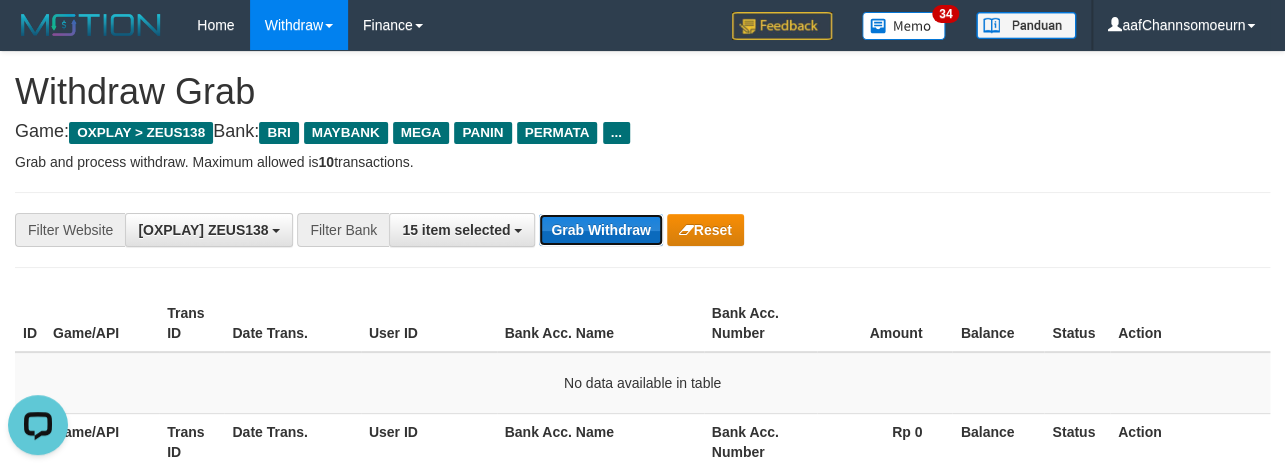 click on "Grab Withdraw" at bounding box center (600, 230) 